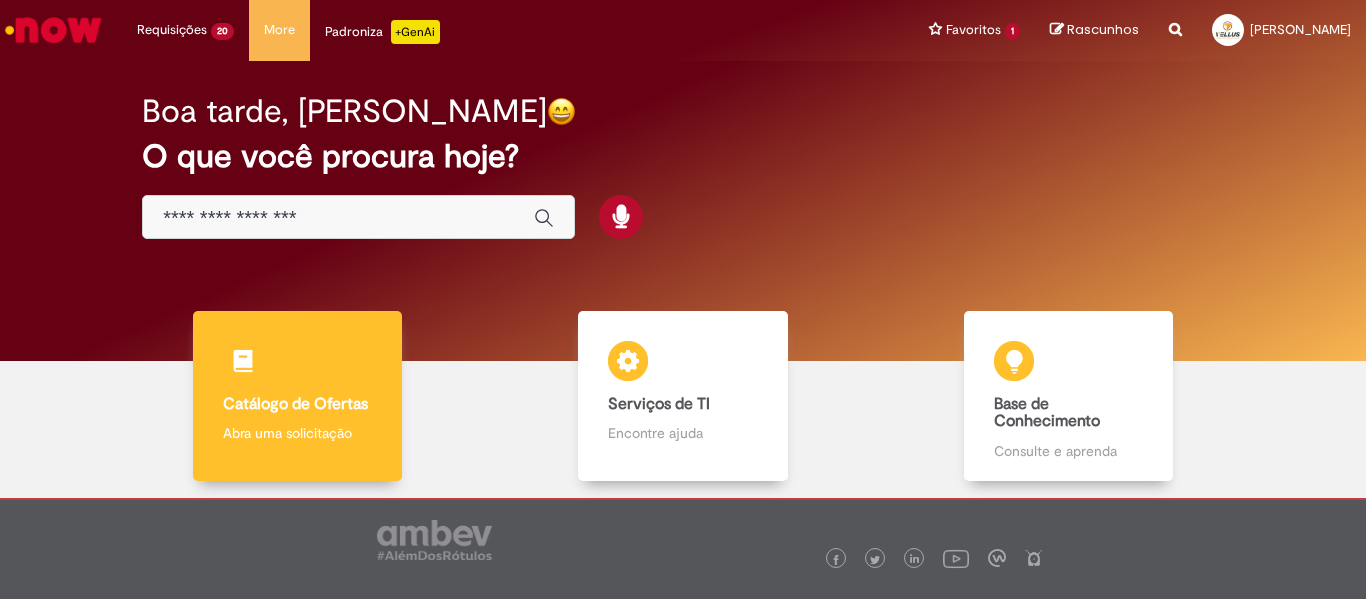 scroll, scrollTop: 0, scrollLeft: 0, axis: both 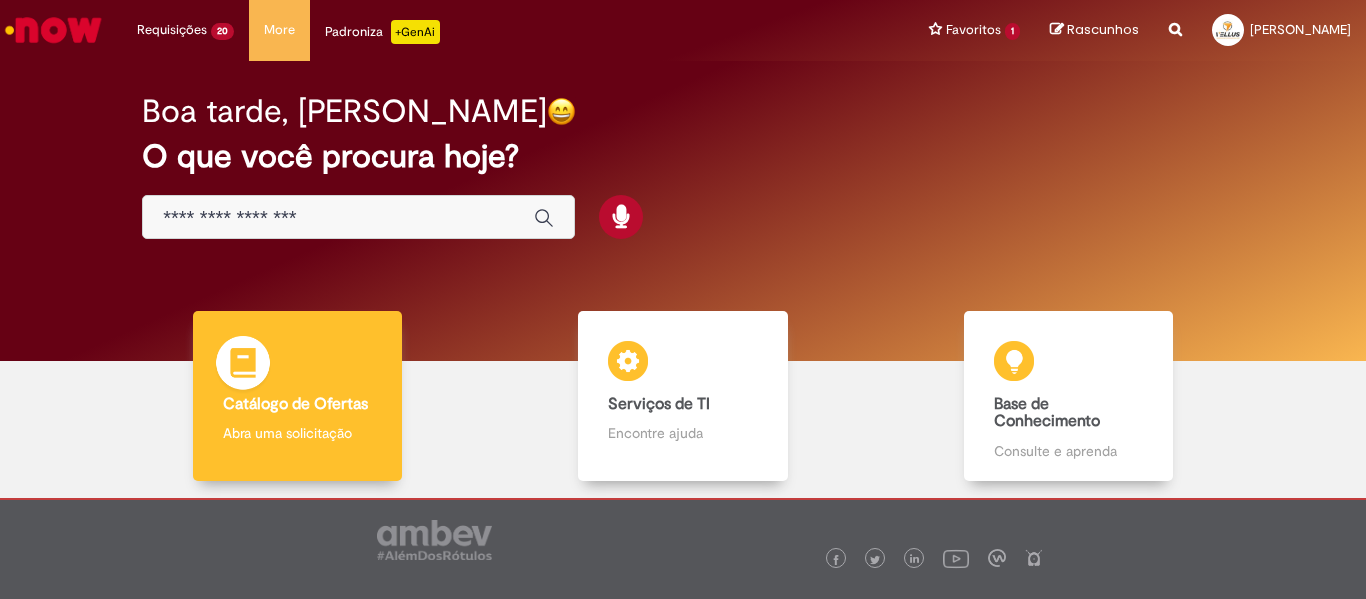 click on "Catálogo de Ofertas
Catálogo de Ofertas
Abra uma solicitação" at bounding box center (298, 396) 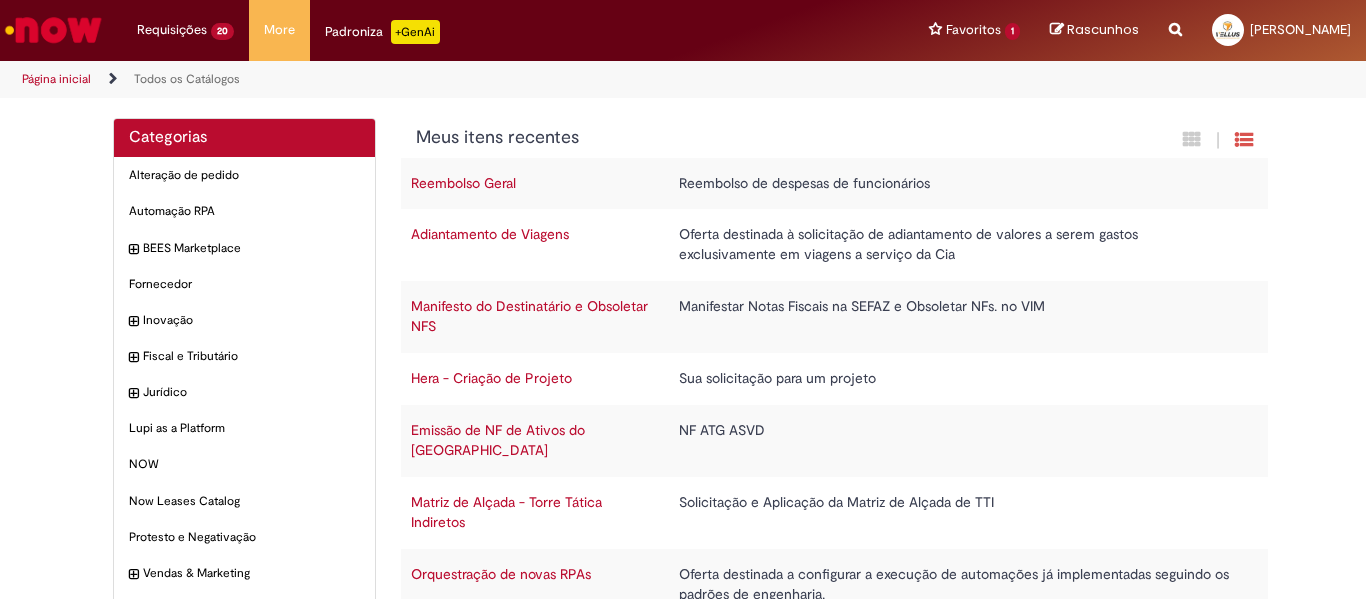 click on "Emissão de NF de Ativos do [GEOGRAPHIC_DATA]" at bounding box center [498, 440] 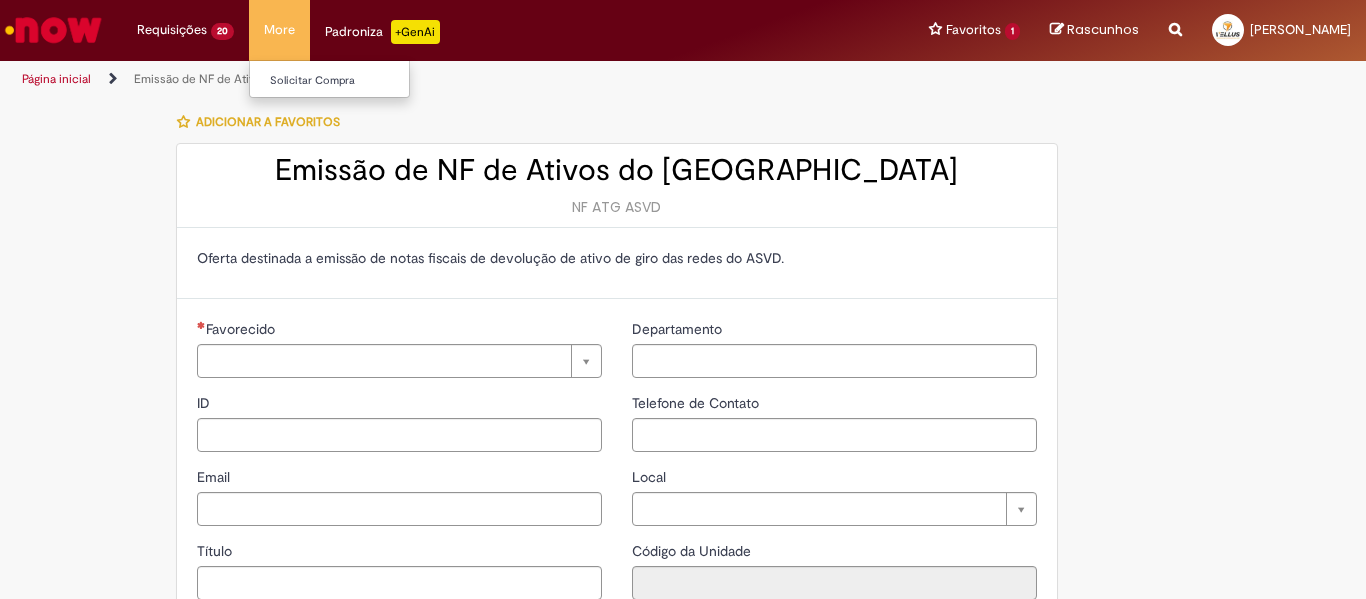 type on "**********" 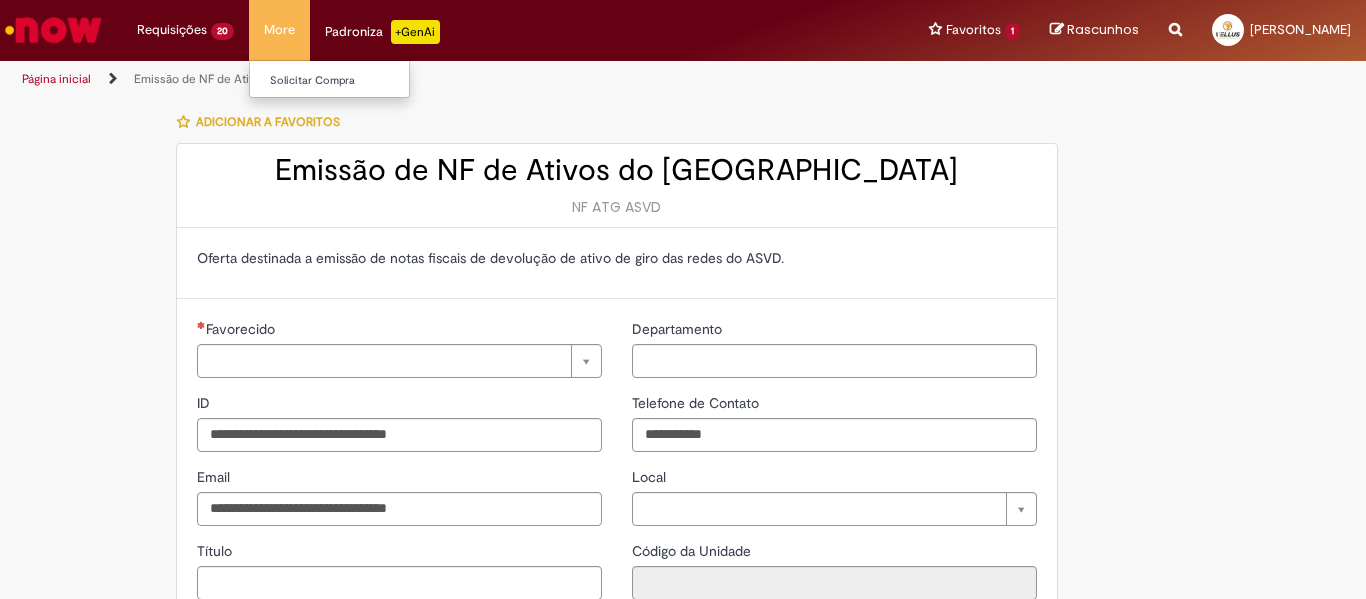 type on "**********" 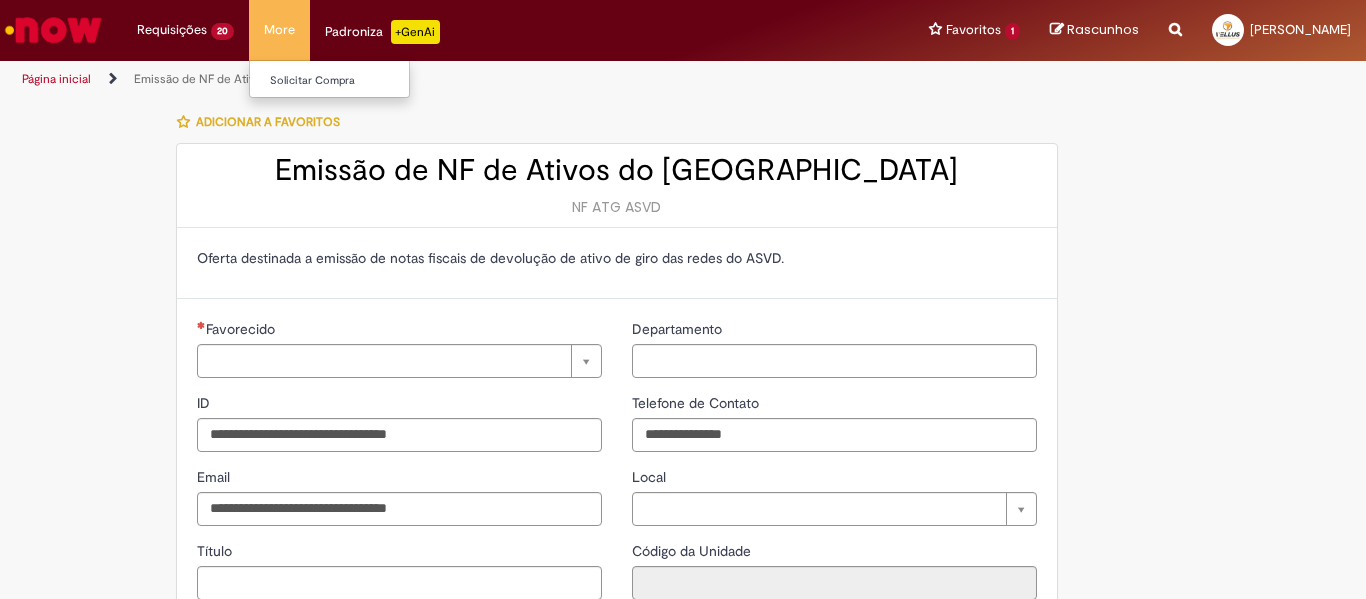 type on "**********" 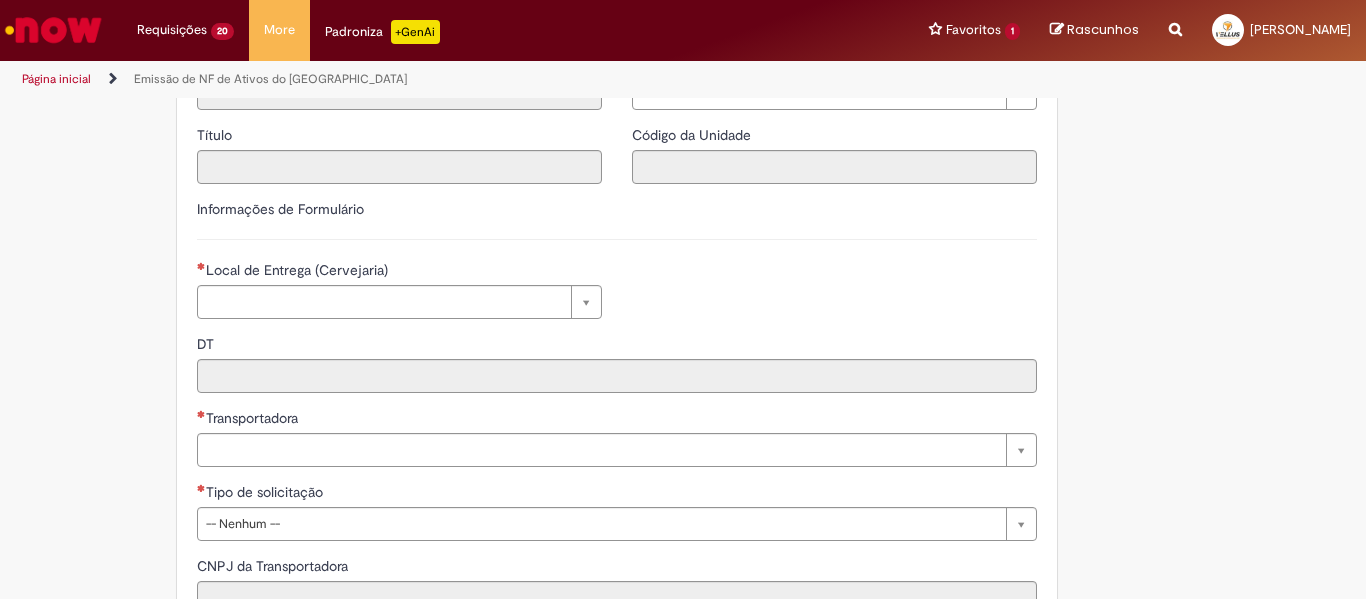 scroll, scrollTop: 440, scrollLeft: 0, axis: vertical 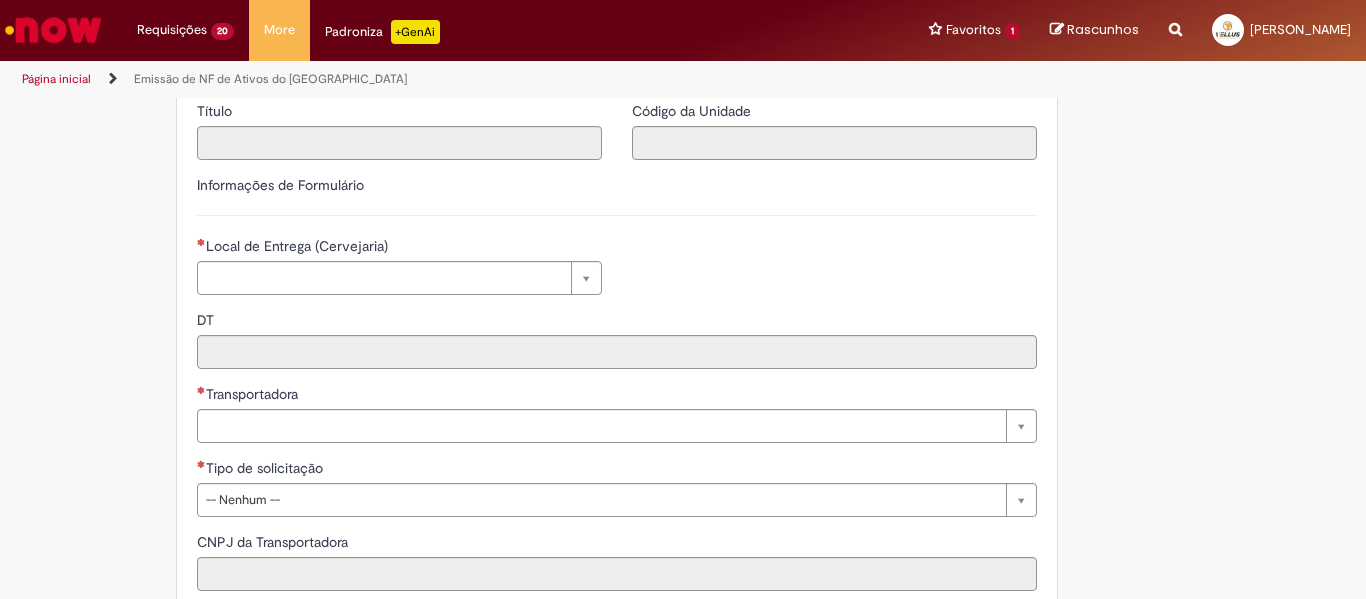 drag, startPoint x: 230, startPoint y: 299, endPoint x: 224, endPoint y: 290, distance: 10.816654 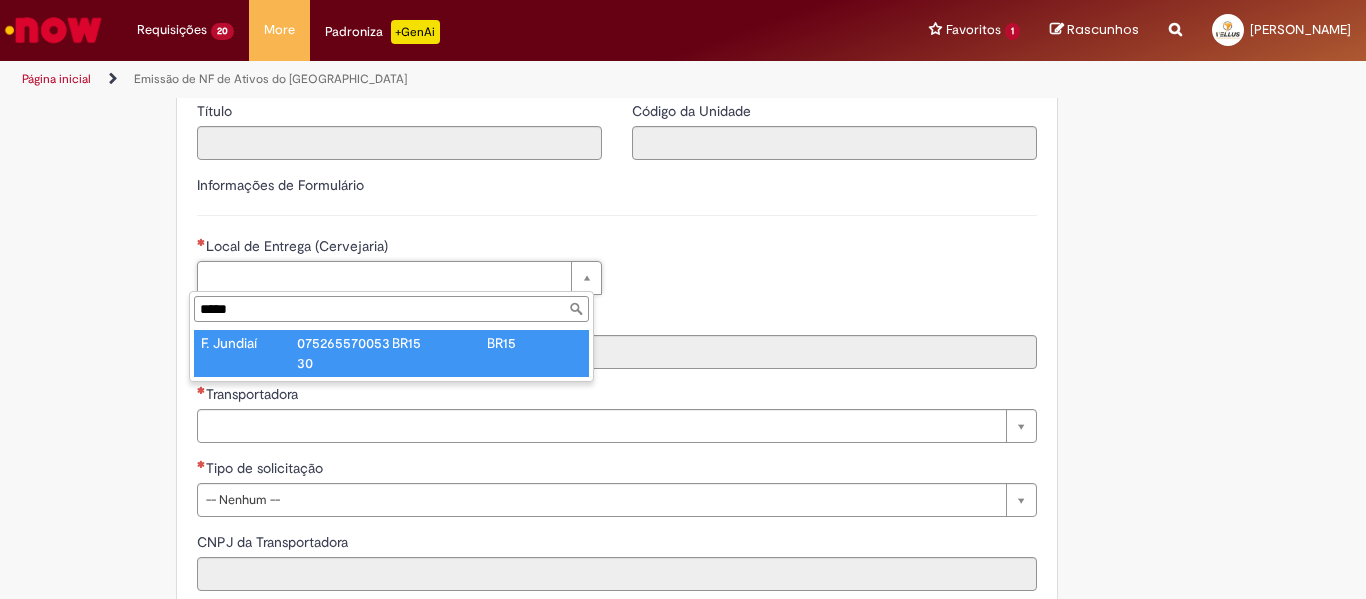 type on "*****" 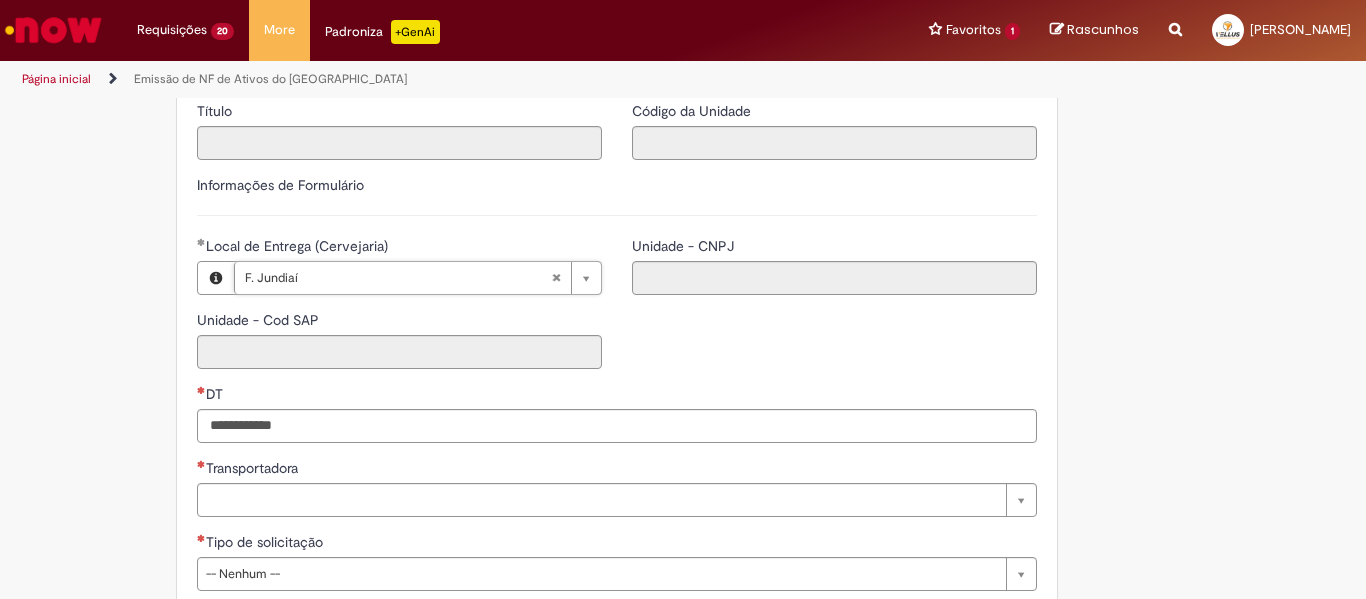 type on "****" 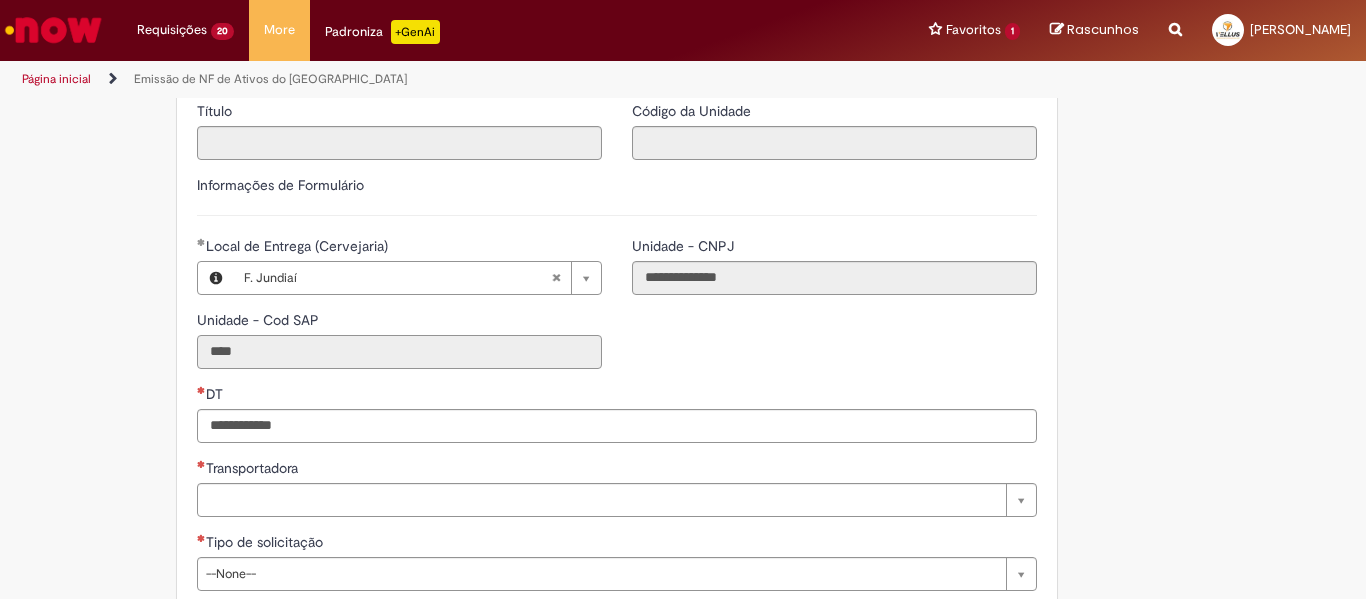 click on "****" at bounding box center [399, 352] 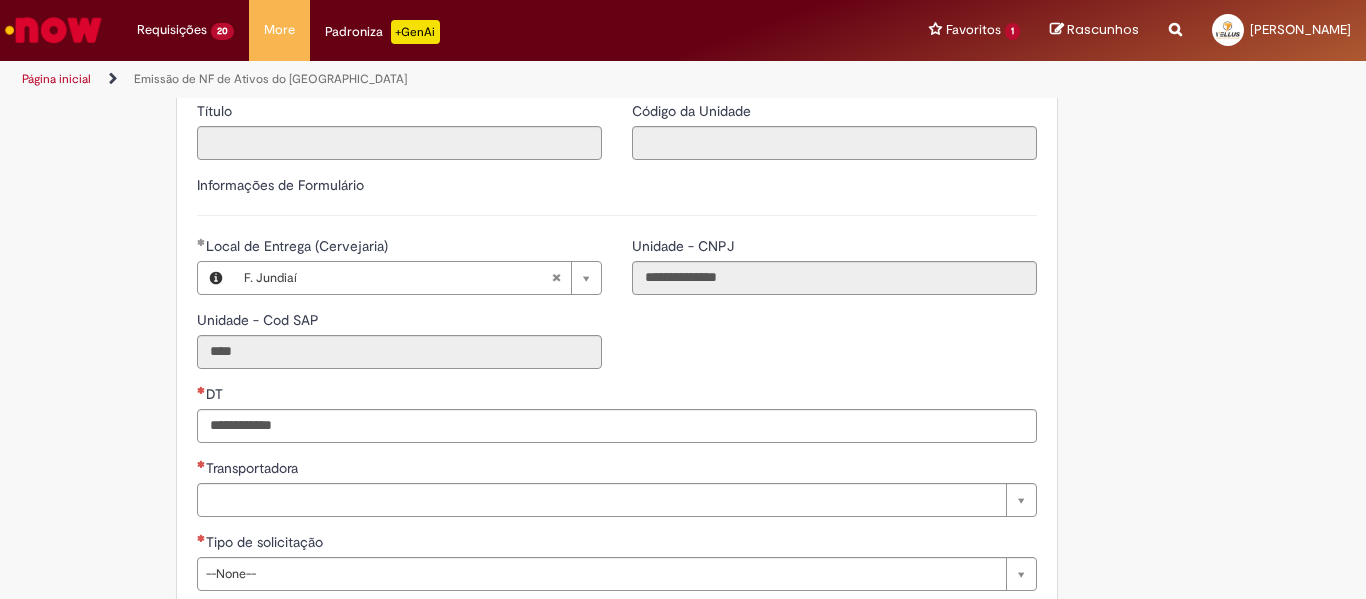 drag, startPoint x: 229, startPoint y: 403, endPoint x: 231, endPoint y: 415, distance: 12.165525 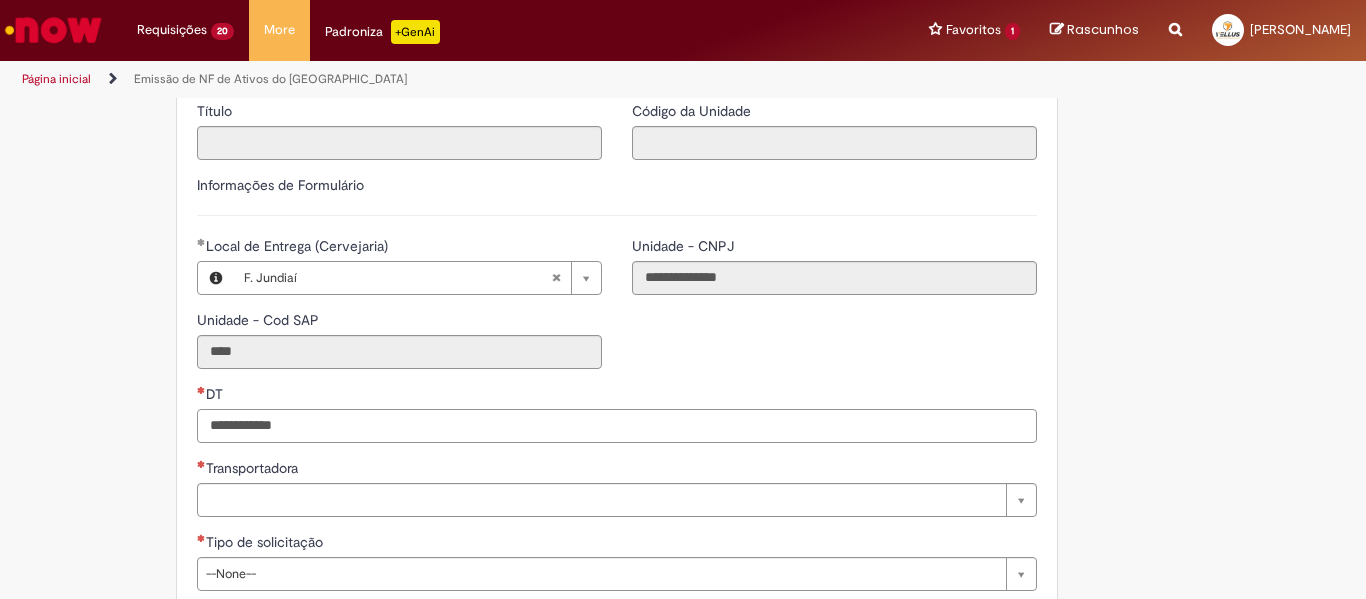 click on "DT" at bounding box center [617, 426] 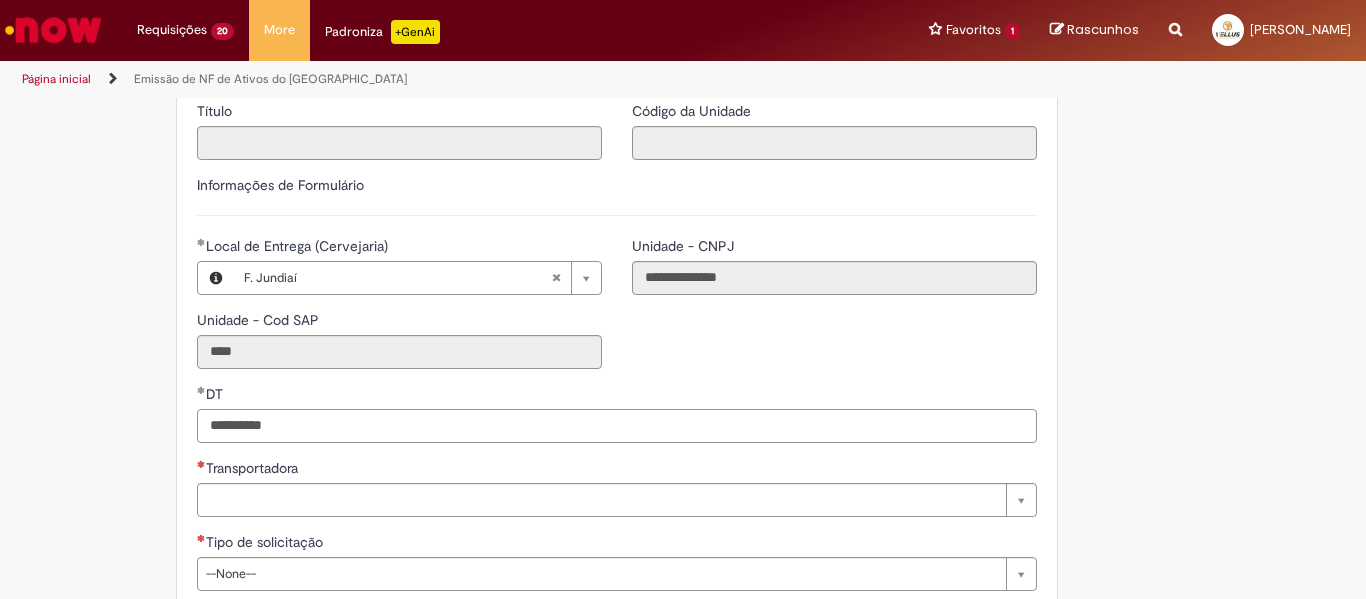 type on "**********" 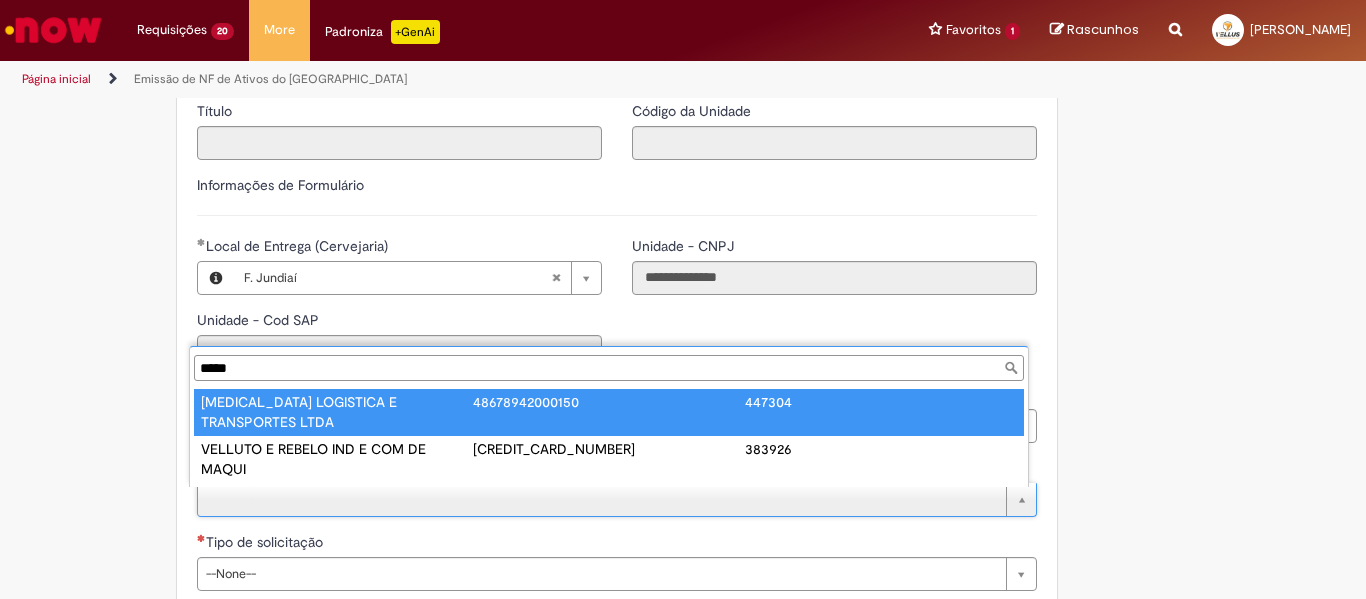 type on "*****" 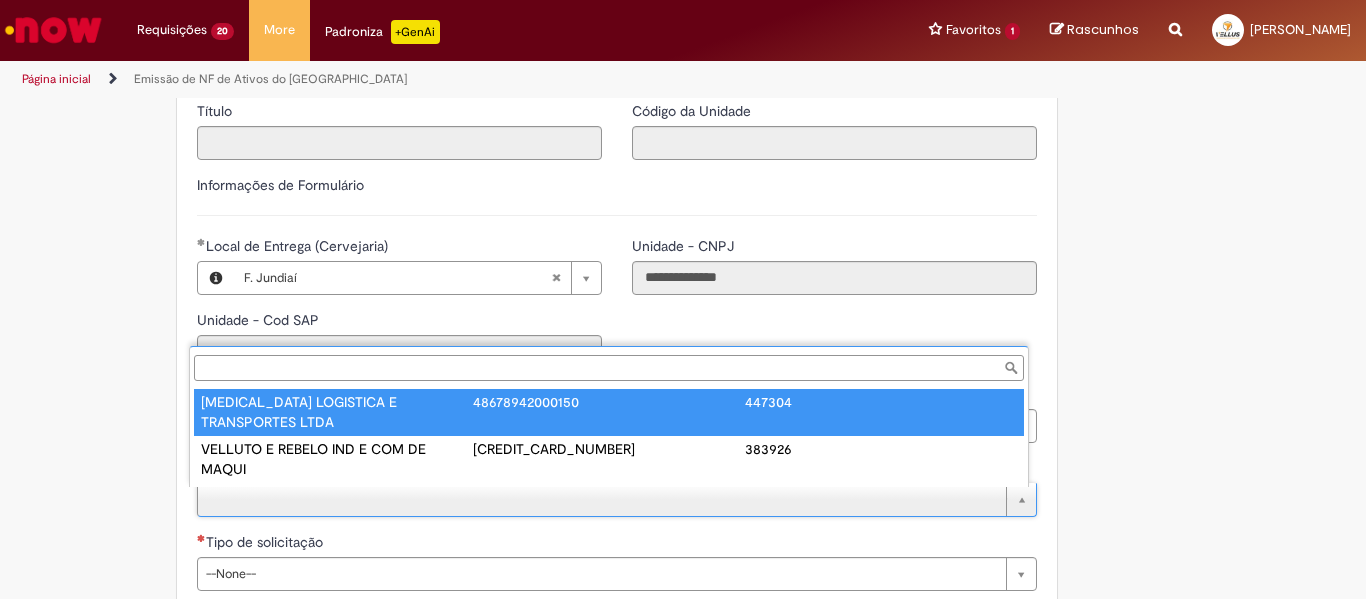 type on "**********" 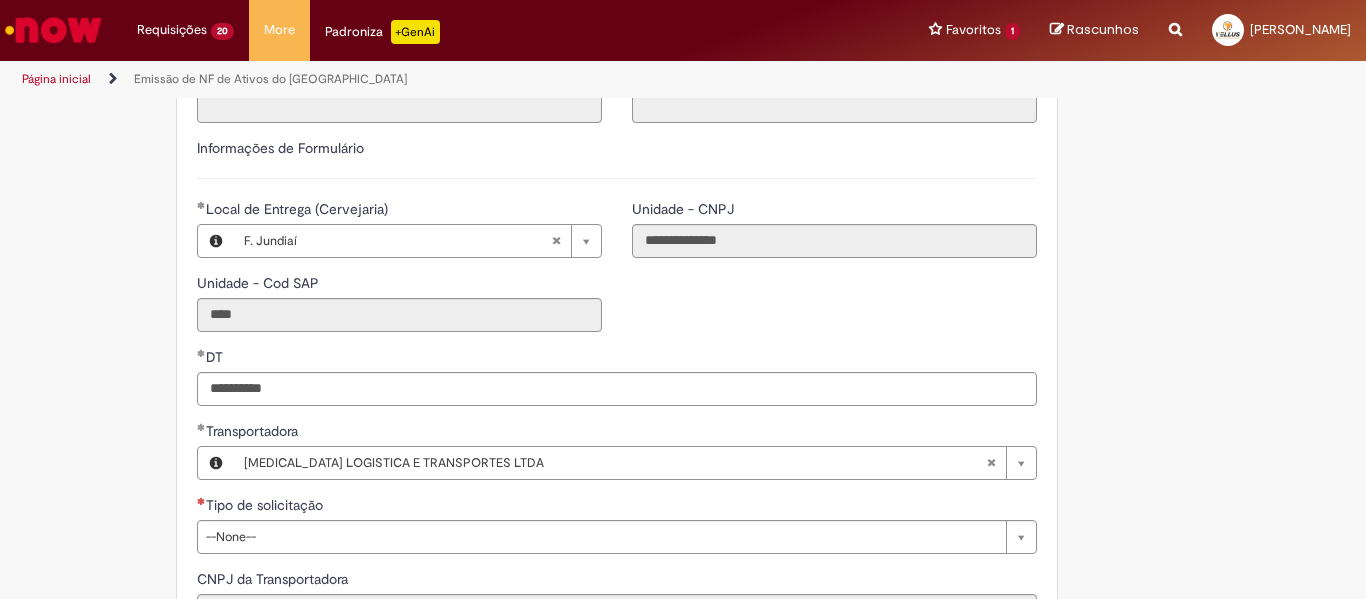 click on "**********" at bounding box center (585, 430) 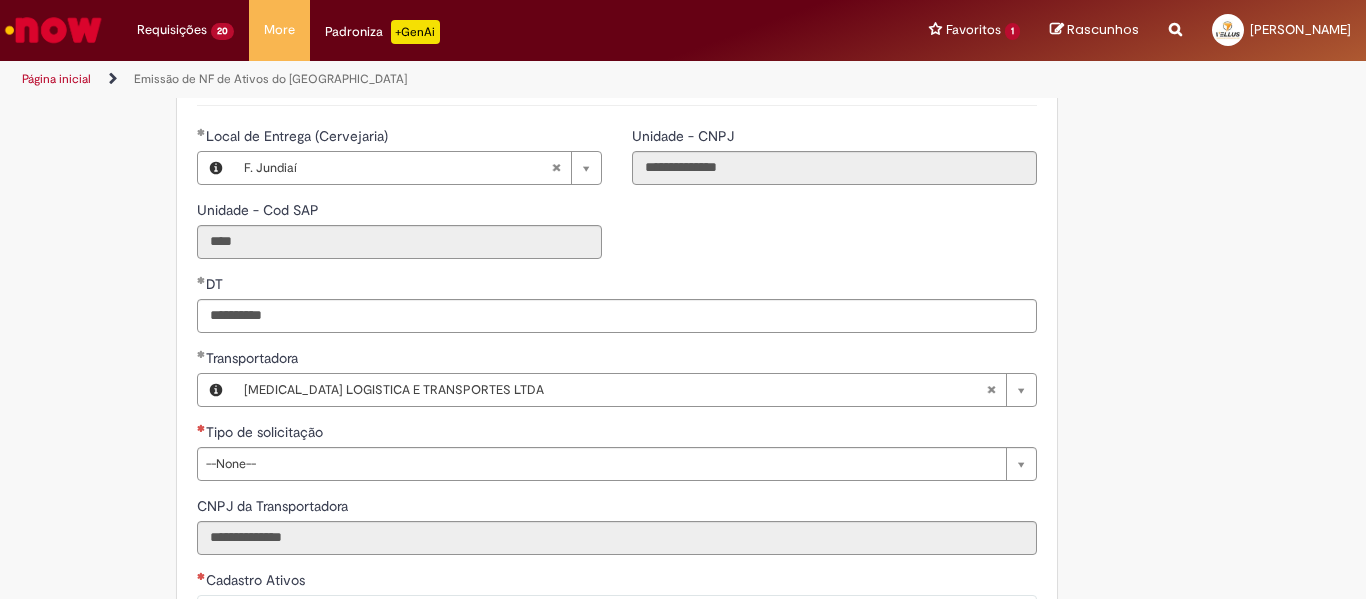scroll, scrollTop: 640, scrollLeft: 0, axis: vertical 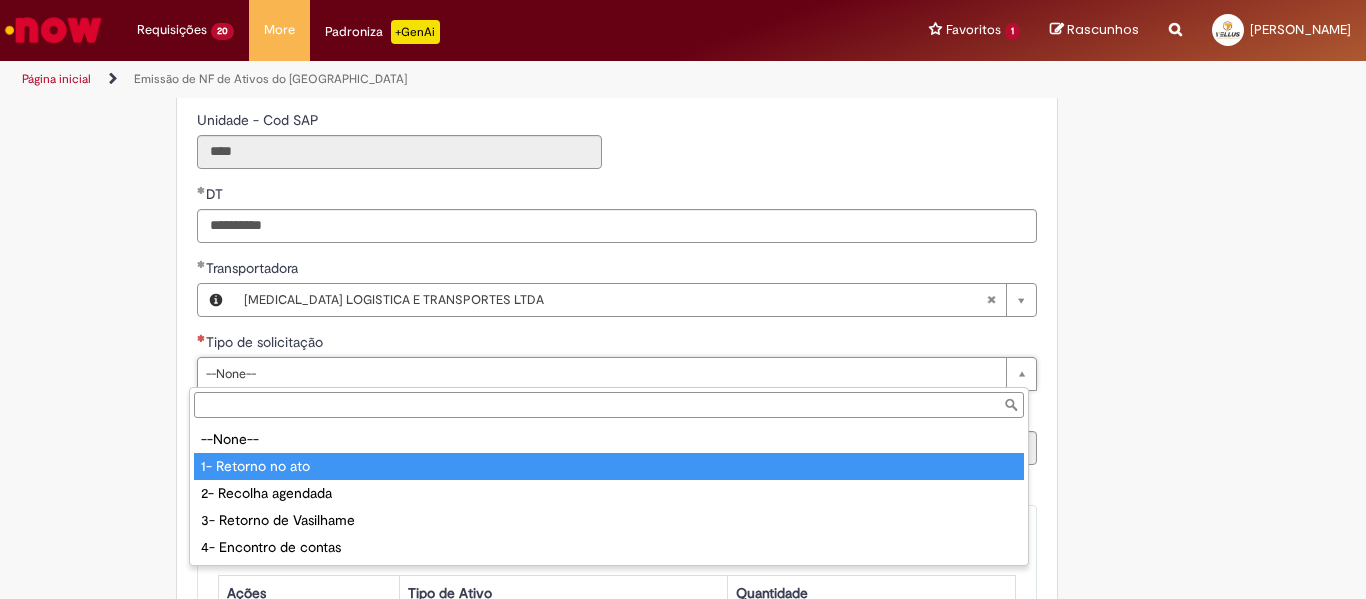 type on "**********" 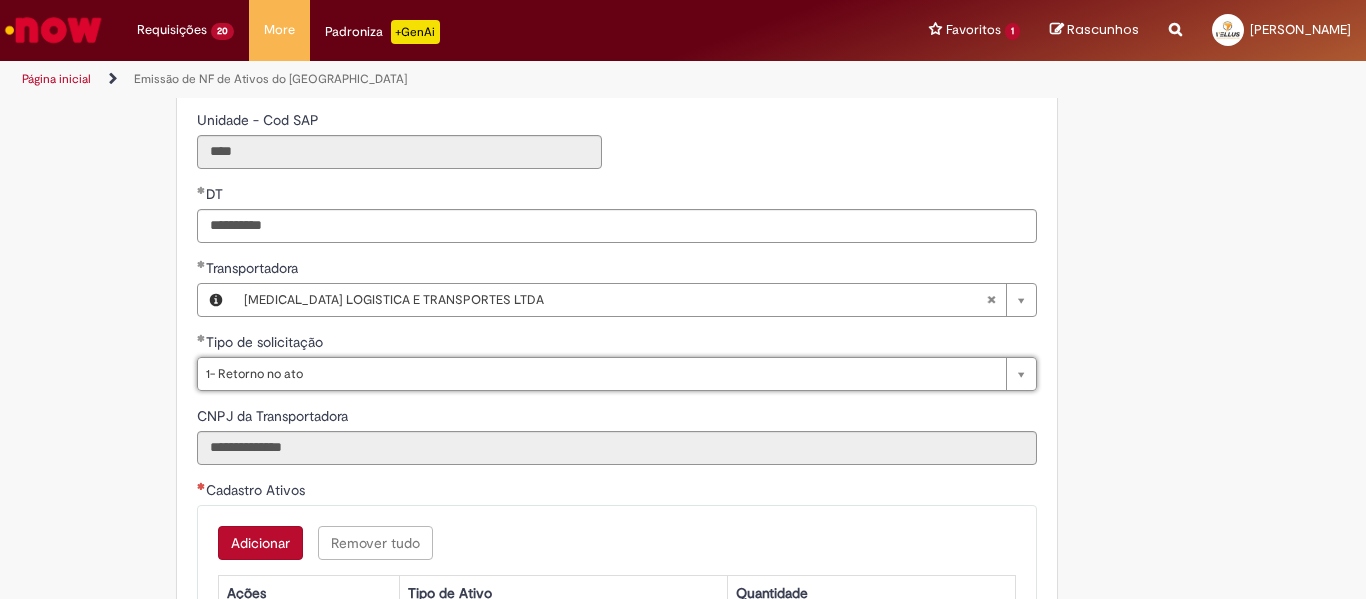 click on "Adicionar" at bounding box center (260, 543) 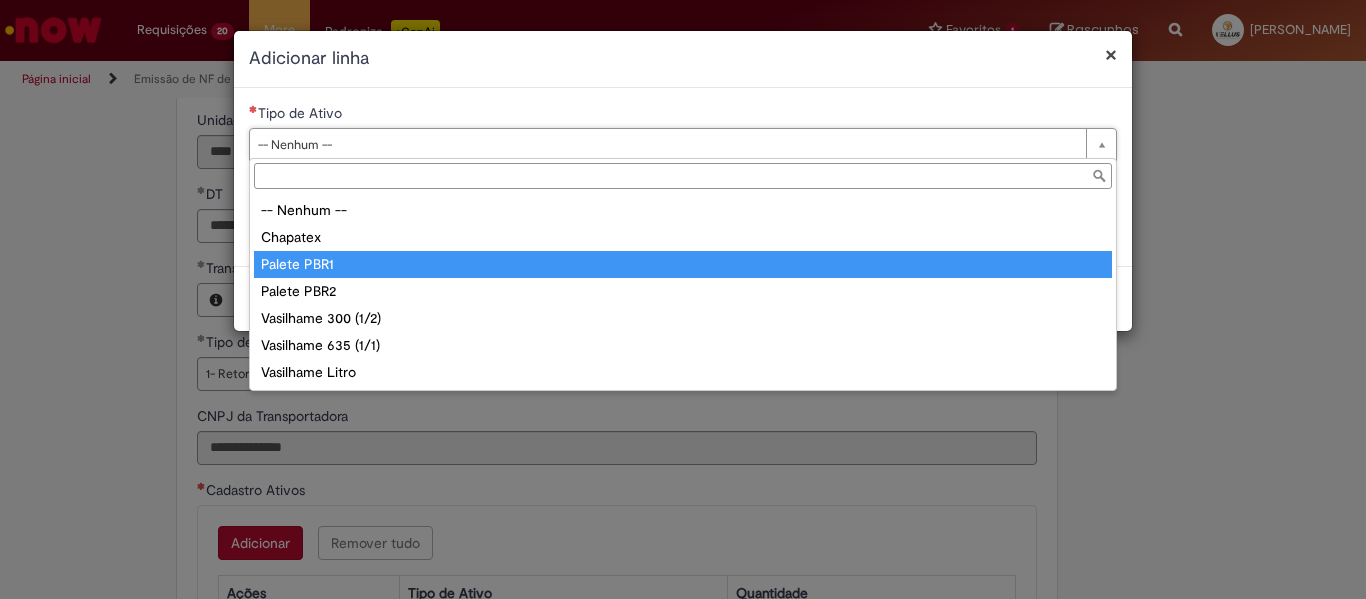 drag, startPoint x: 437, startPoint y: 150, endPoint x: 379, endPoint y: 272, distance: 135.08516 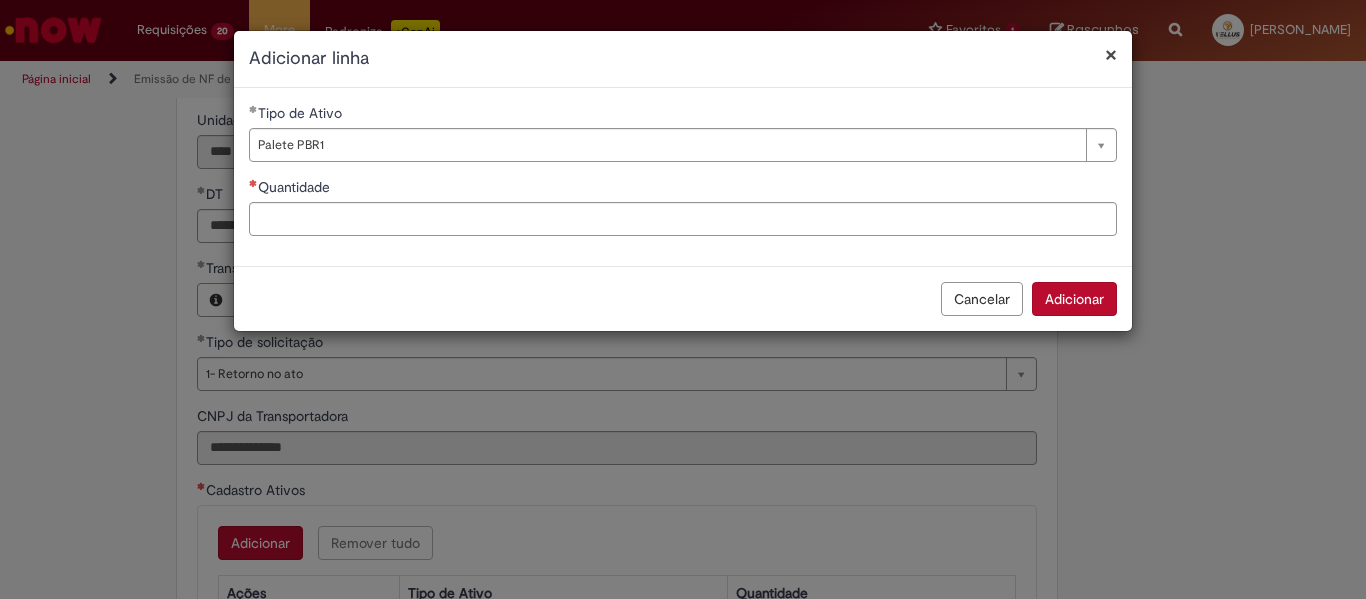 click on "Cancelar   Adicionar" at bounding box center (683, 298) 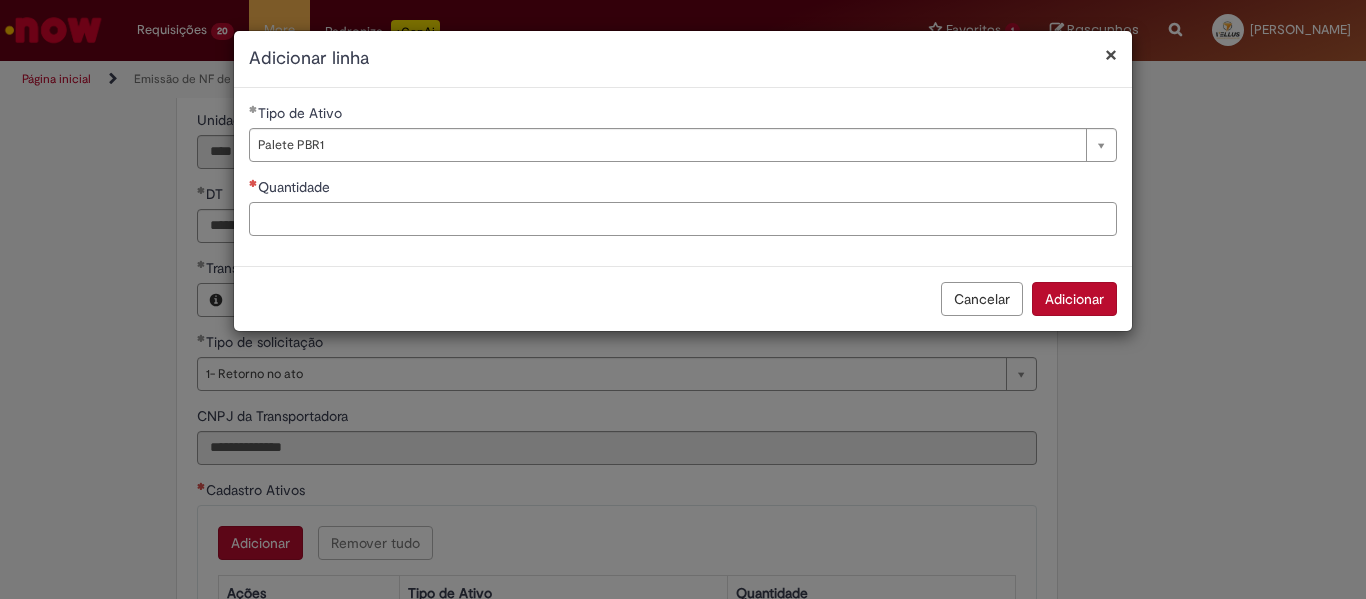 click on "Quantidade" at bounding box center [683, 219] 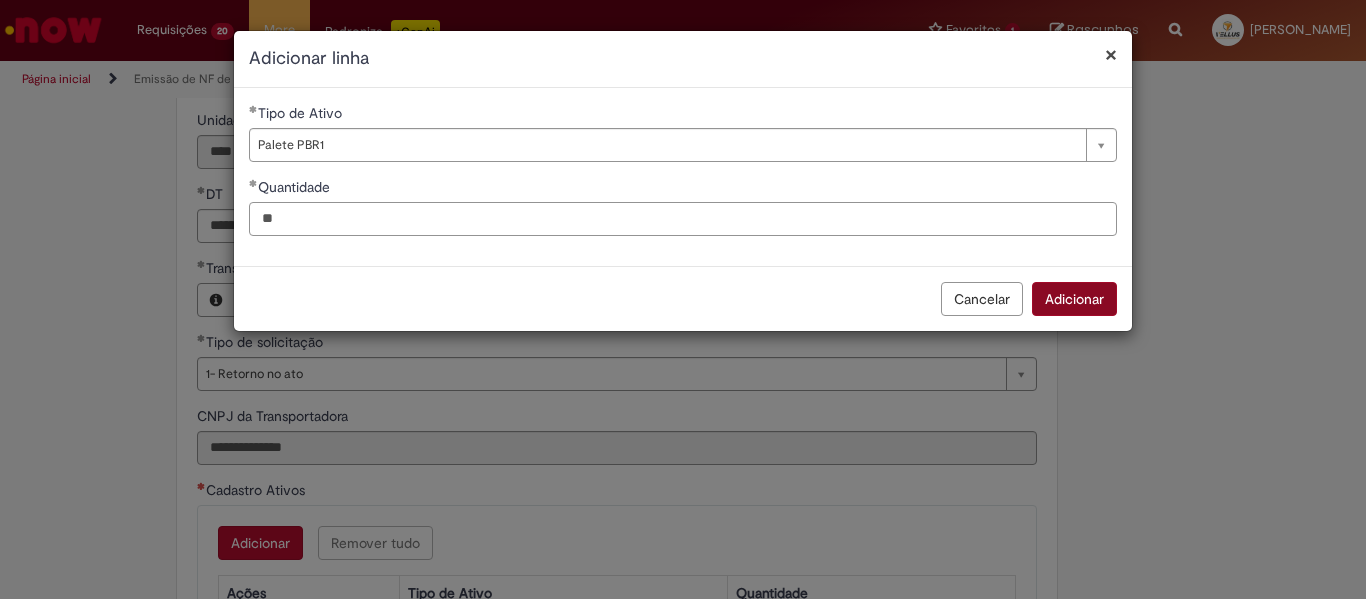 type on "**" 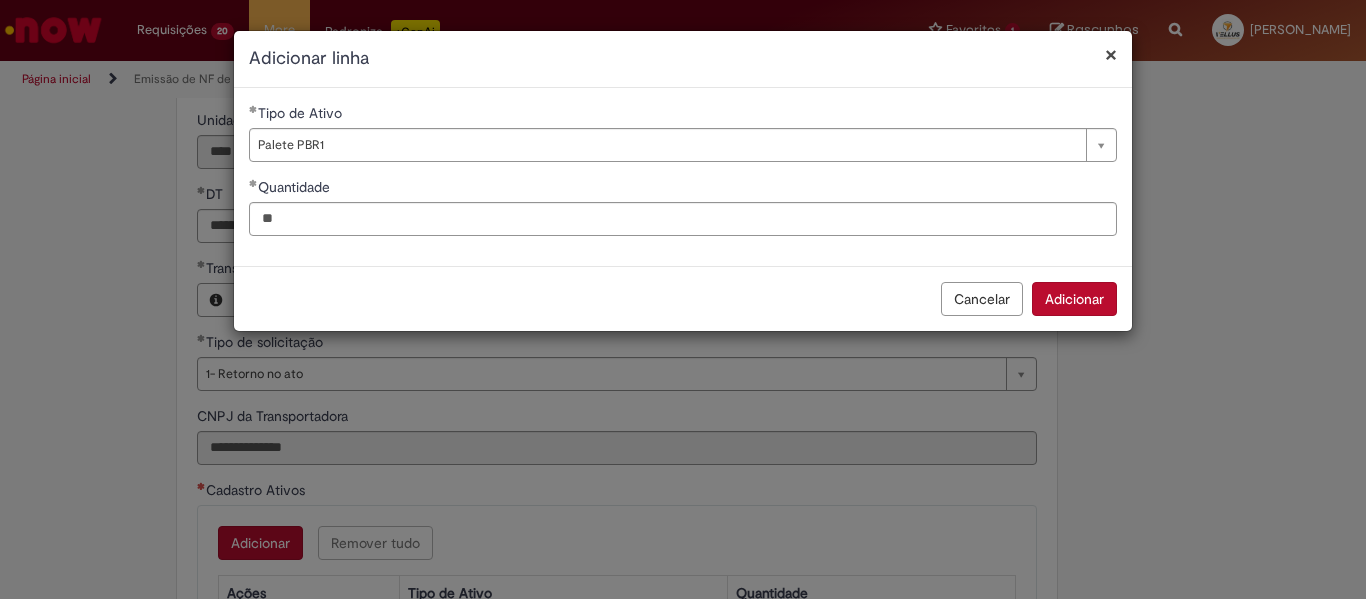 click on "Adicionar" at bounding box center [1074, 299] 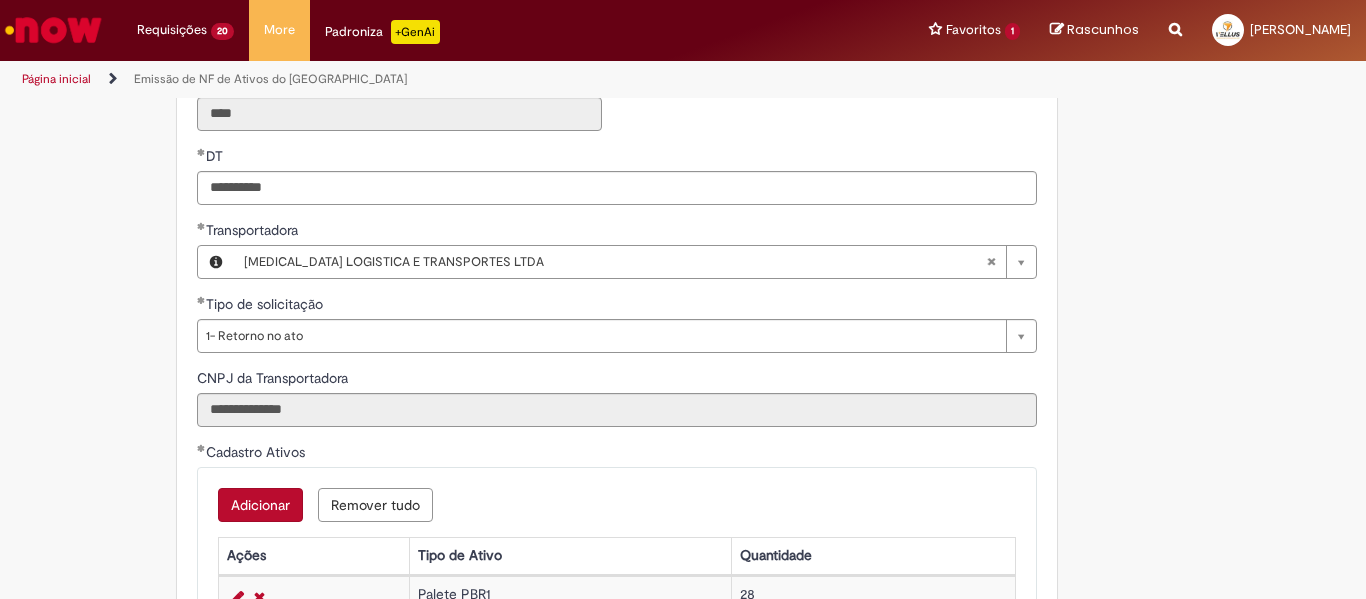 click on "**********" at bounding box center [617, 402] 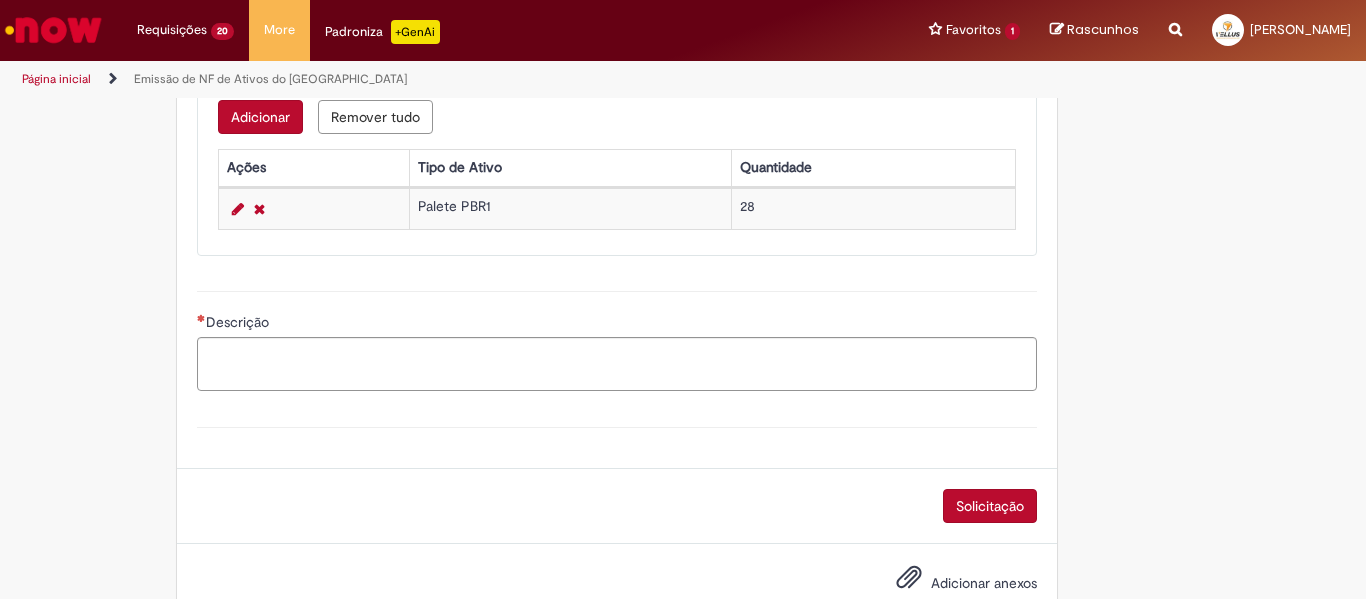 scroll, scrollTop: 1120, scrollLeft: 0, axis: vertical 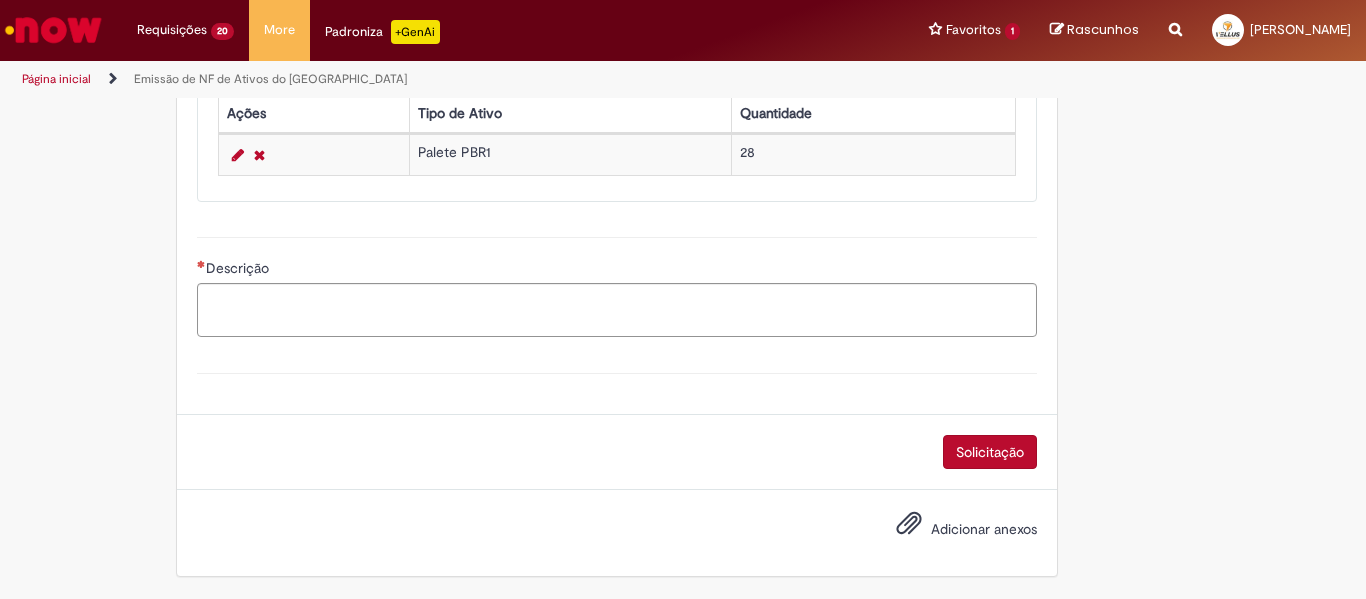 click on "Adicionar anexos" at bounding box center [952, 530] 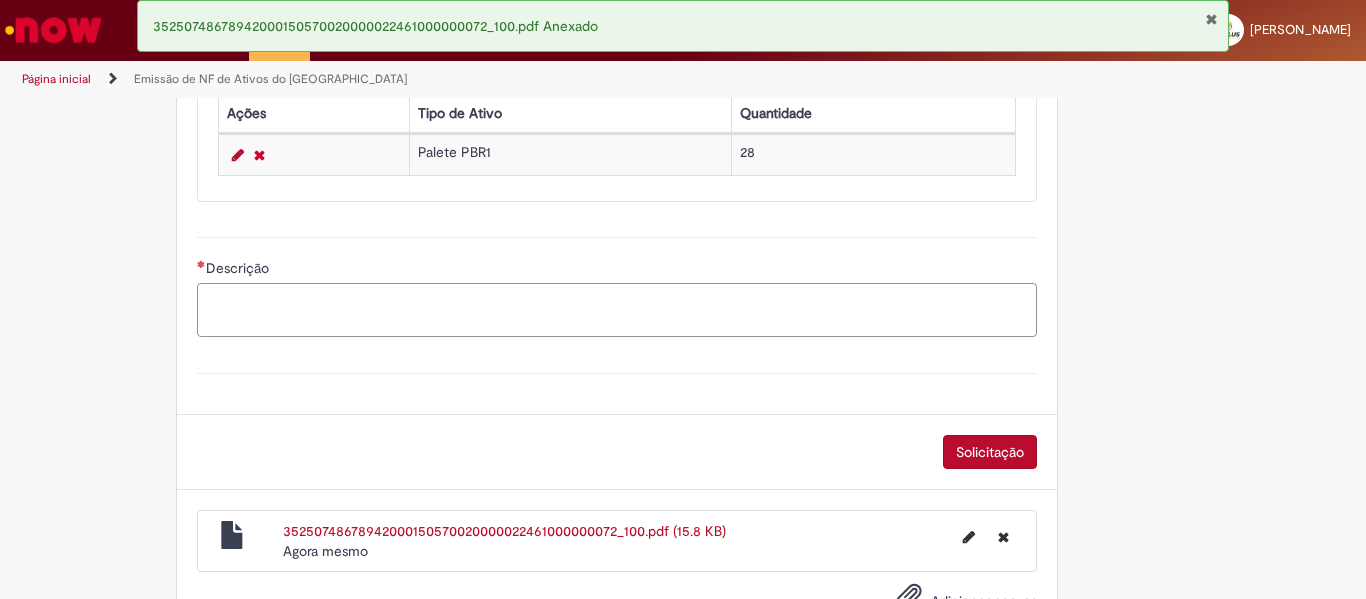 click on "Descrição" at bounding box center [617, 310] 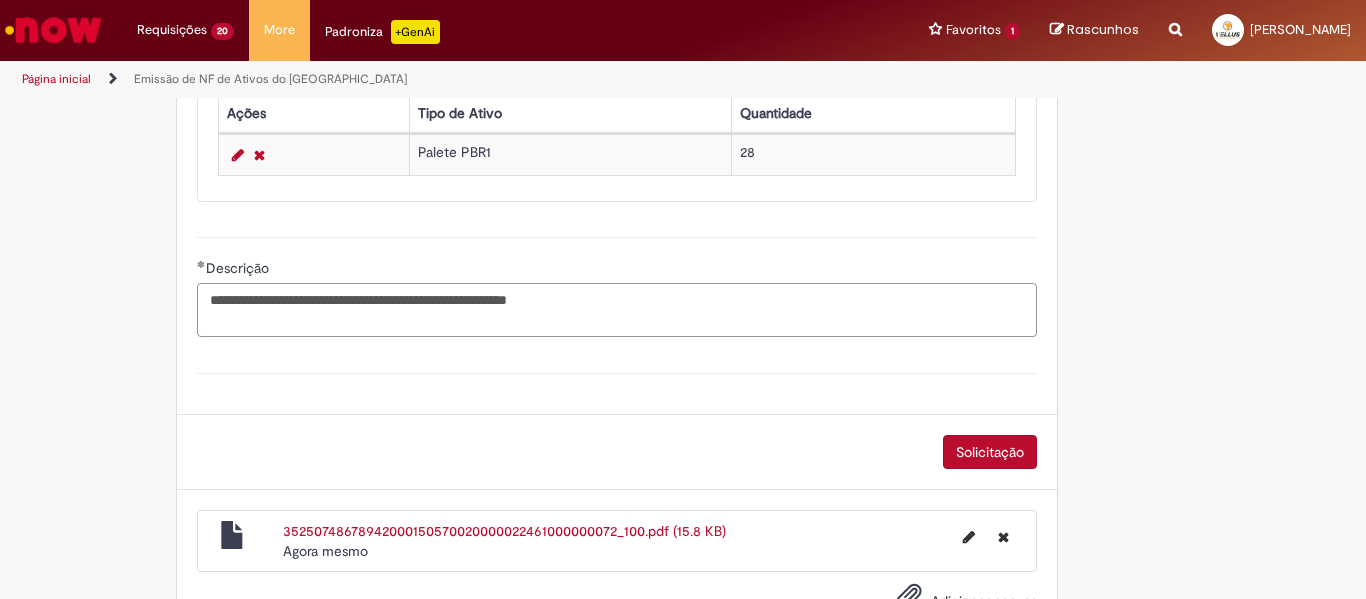 type on "**********" 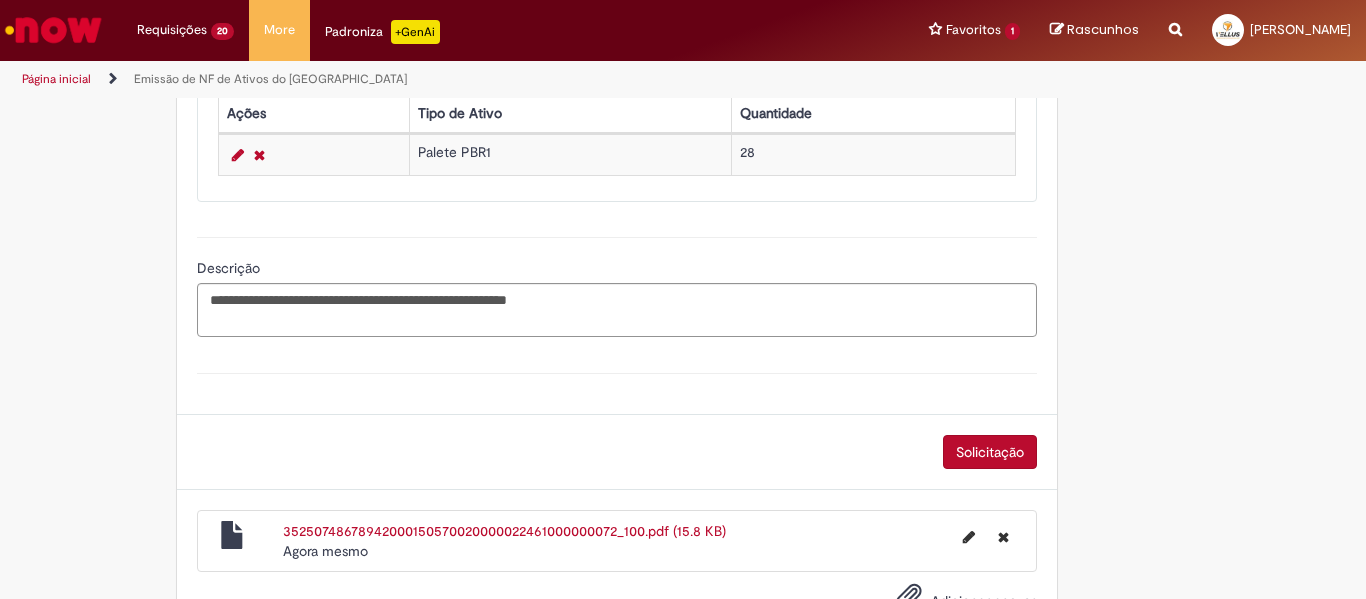 click on "**********" at bounding box center [617, 284] 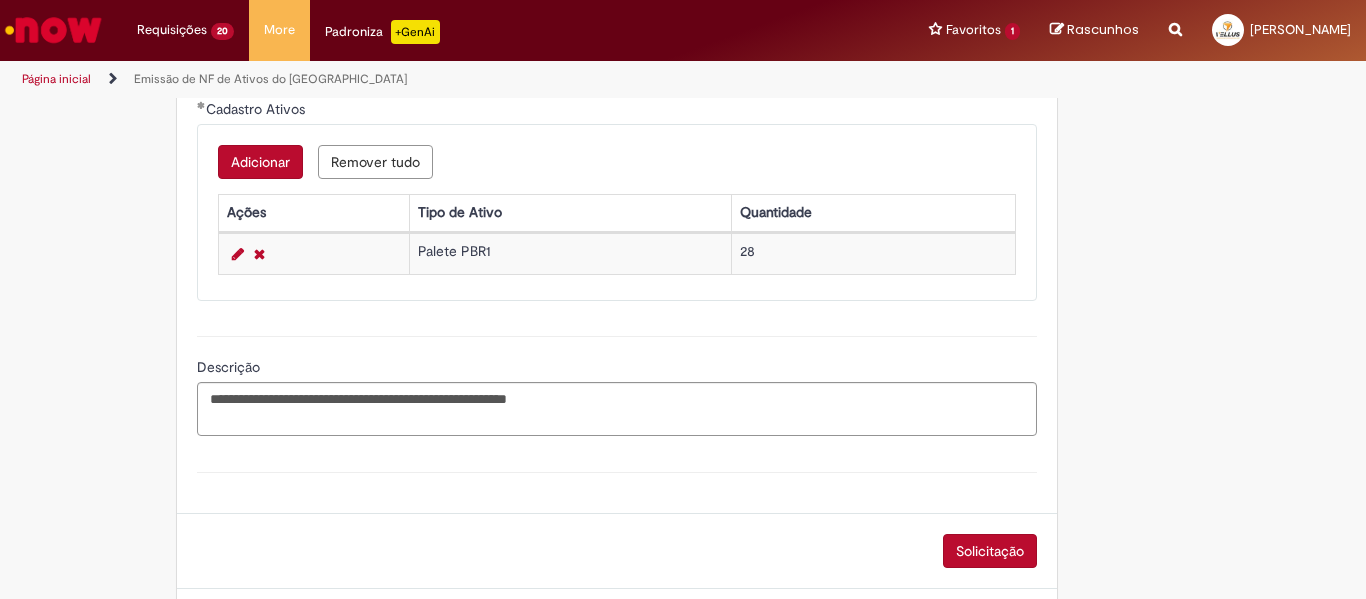 scroll, scrollTop: 1040, scrollLeft: 0, axis: vertical 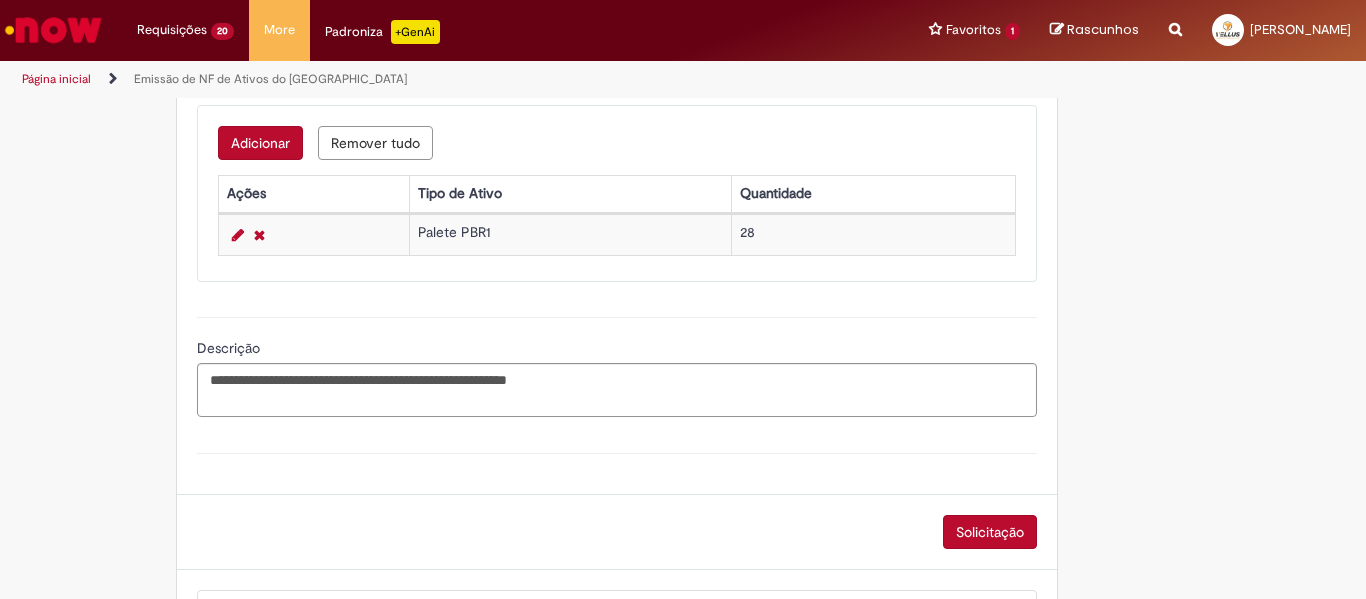 click on "Solicitação" at bounding box center [990, 532] 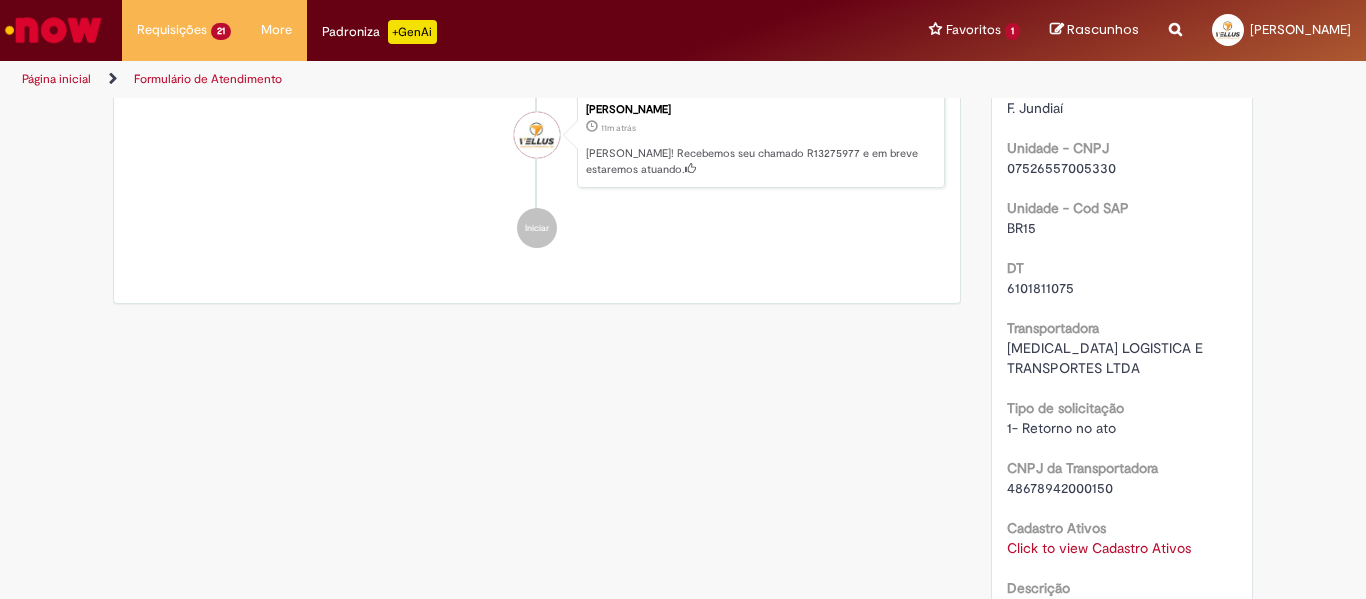 scroll, scrollTop: 0, scrollLeft: 0, axis: both 